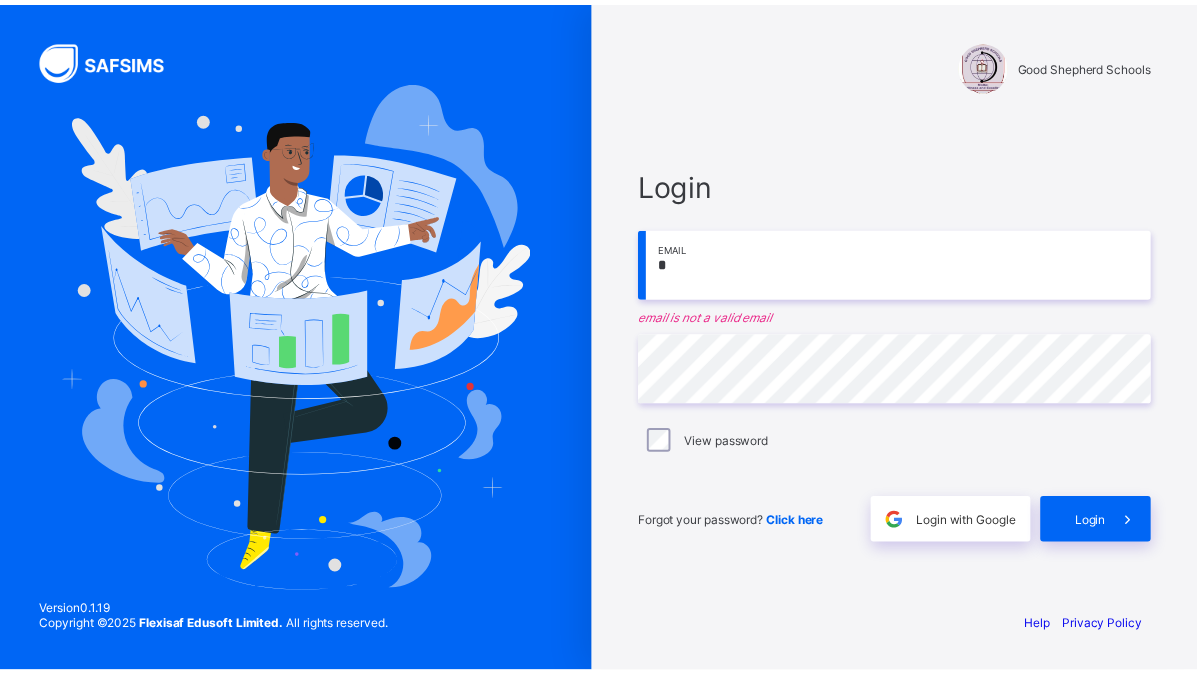 scroll, scrollTop: 0, scrollLeft: 0, axis: both 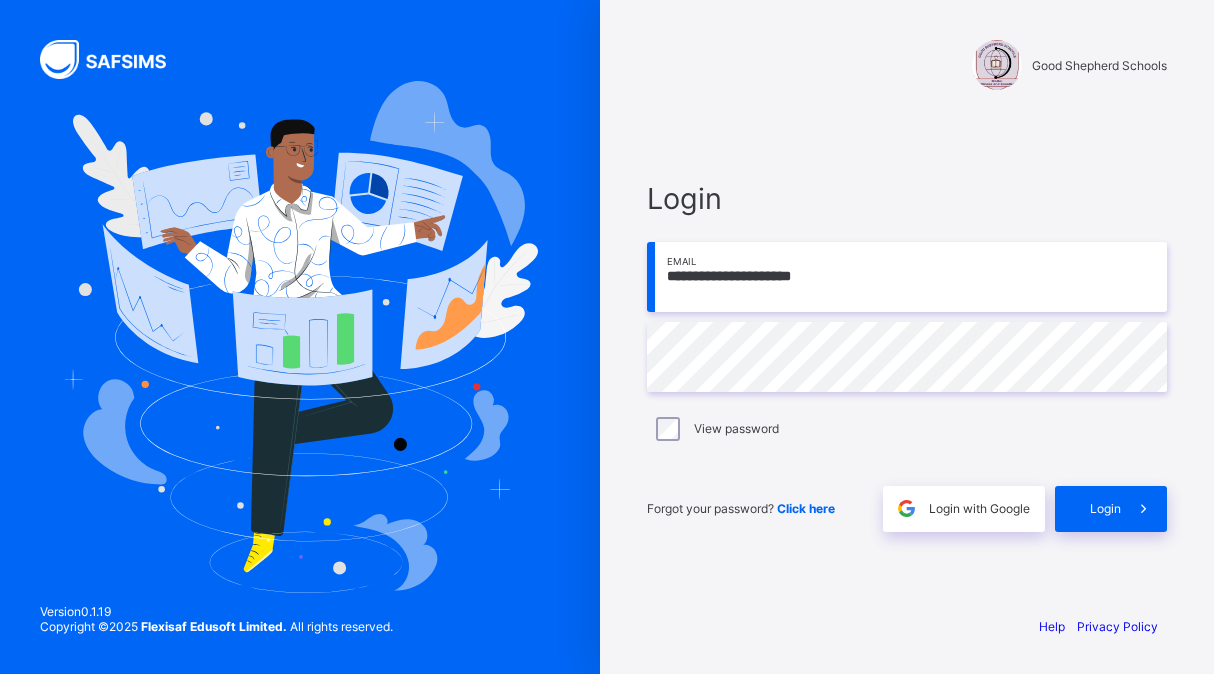 type on "**********" 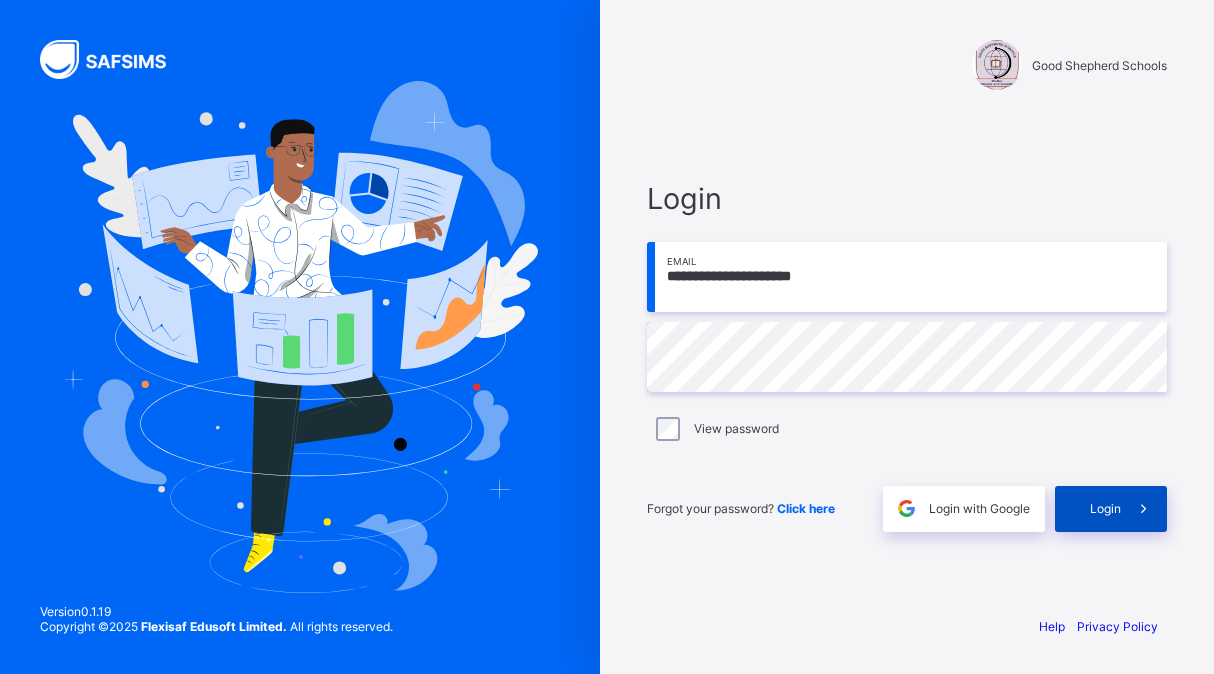 click on "Login" at bounding box center [1105, 508] 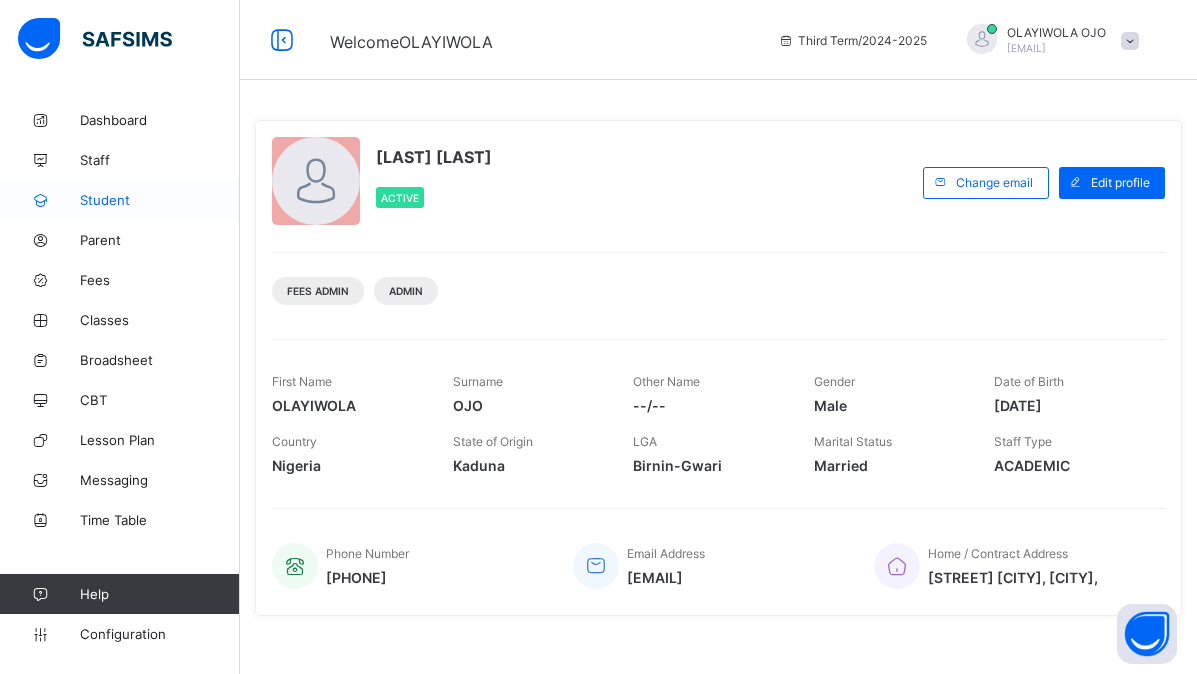 click on "Student" at bounding box center (160, 200) 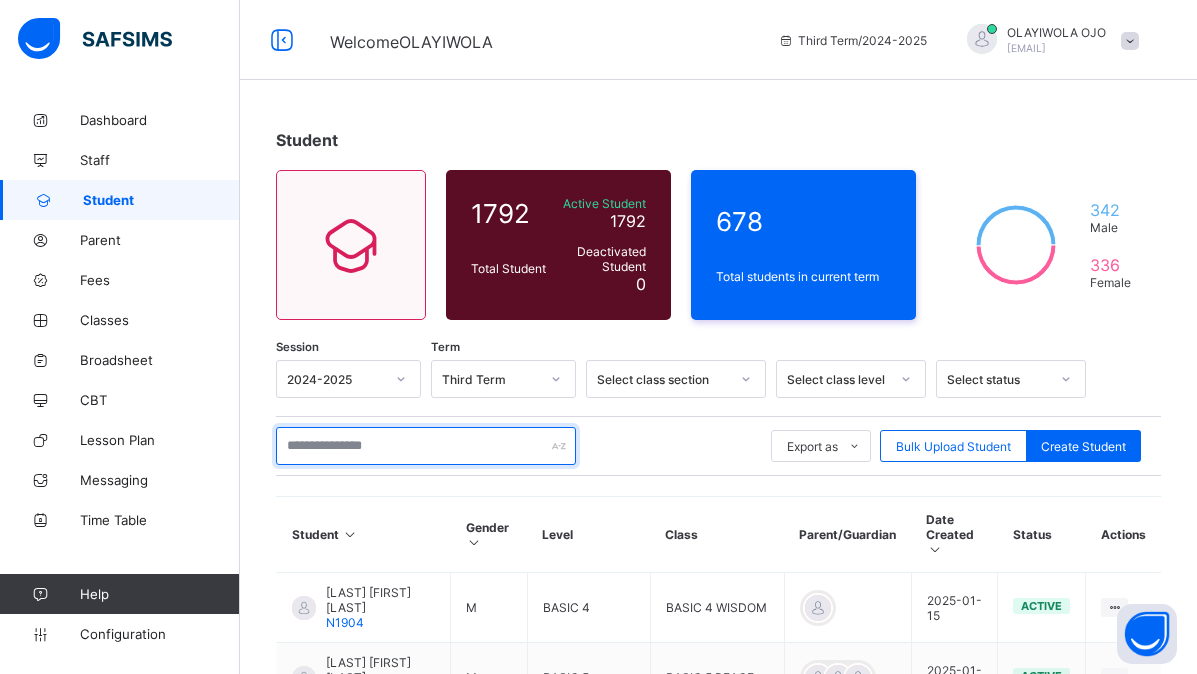 click at bounding box center [426, 446] 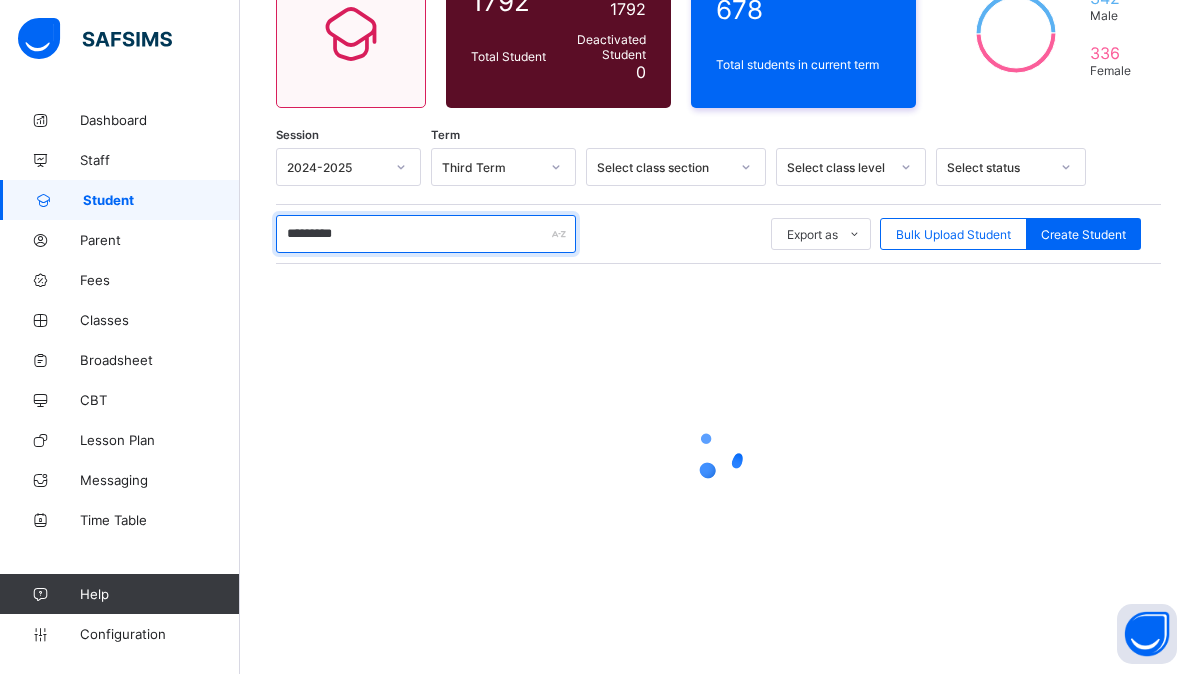 scroll, scrollTop: 212, scrollLeft: 0, axis: vertical 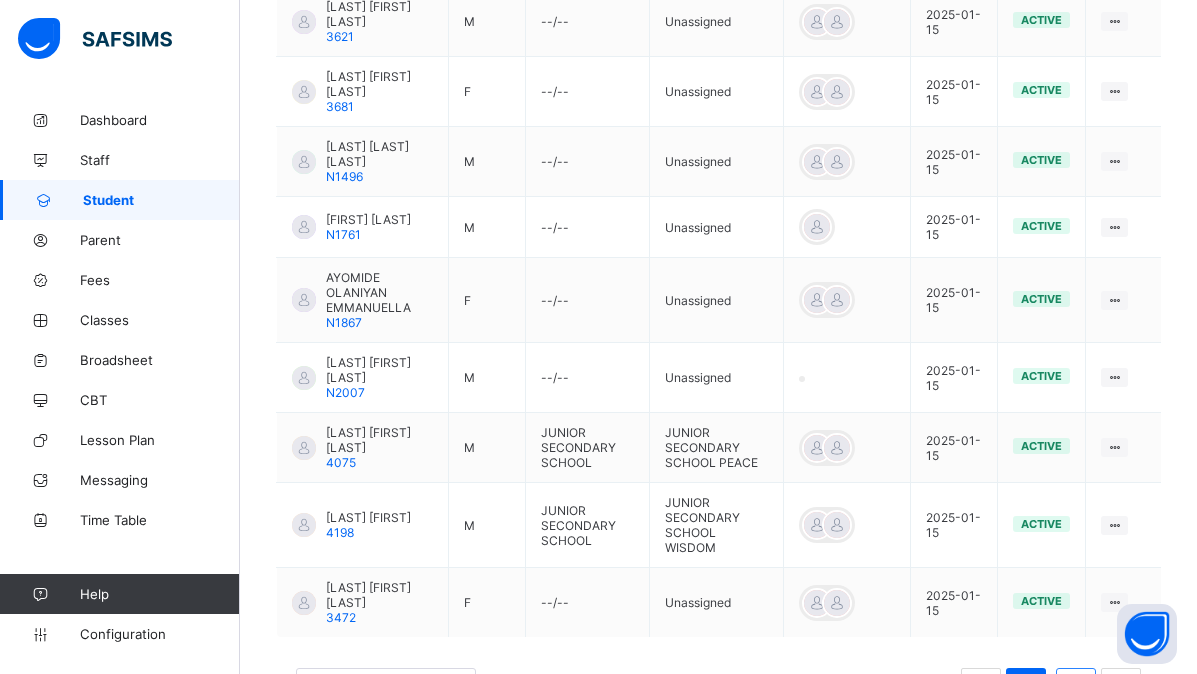 type on "**********" 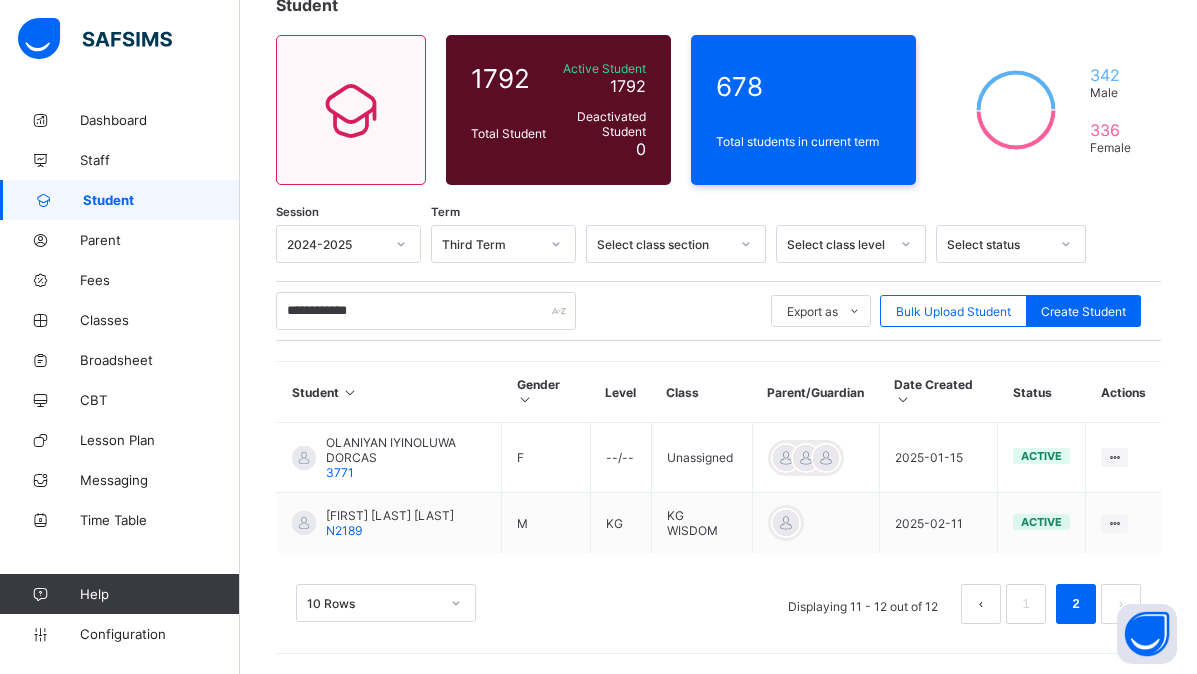 scroll, scrollTop: 135, scrollLeft: 0, axis: vertical 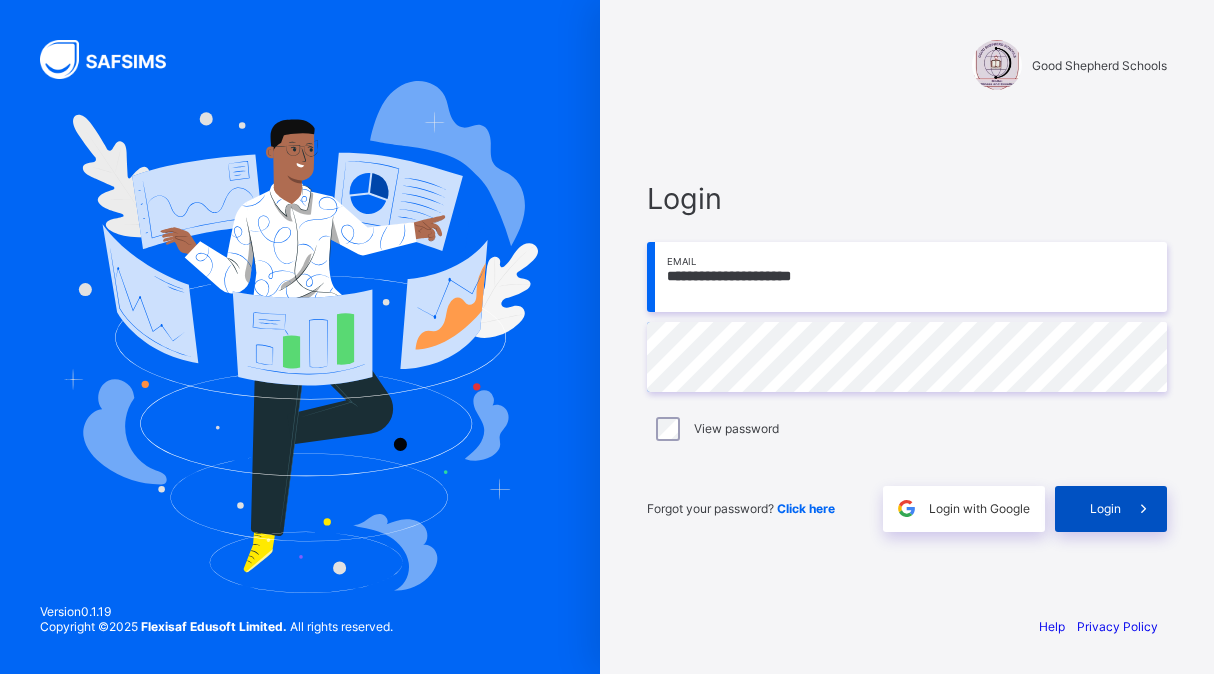 click on "Login" at bounding box center [1105, 508] 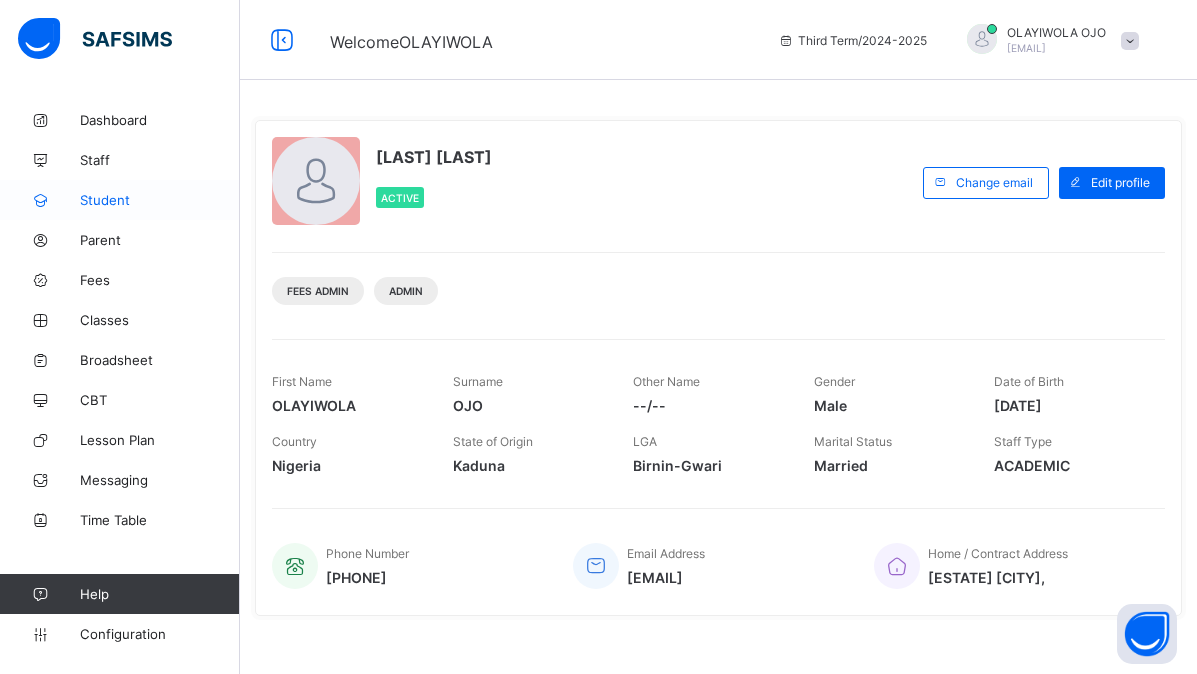 click on "Student" at bounding box center (160, 200) 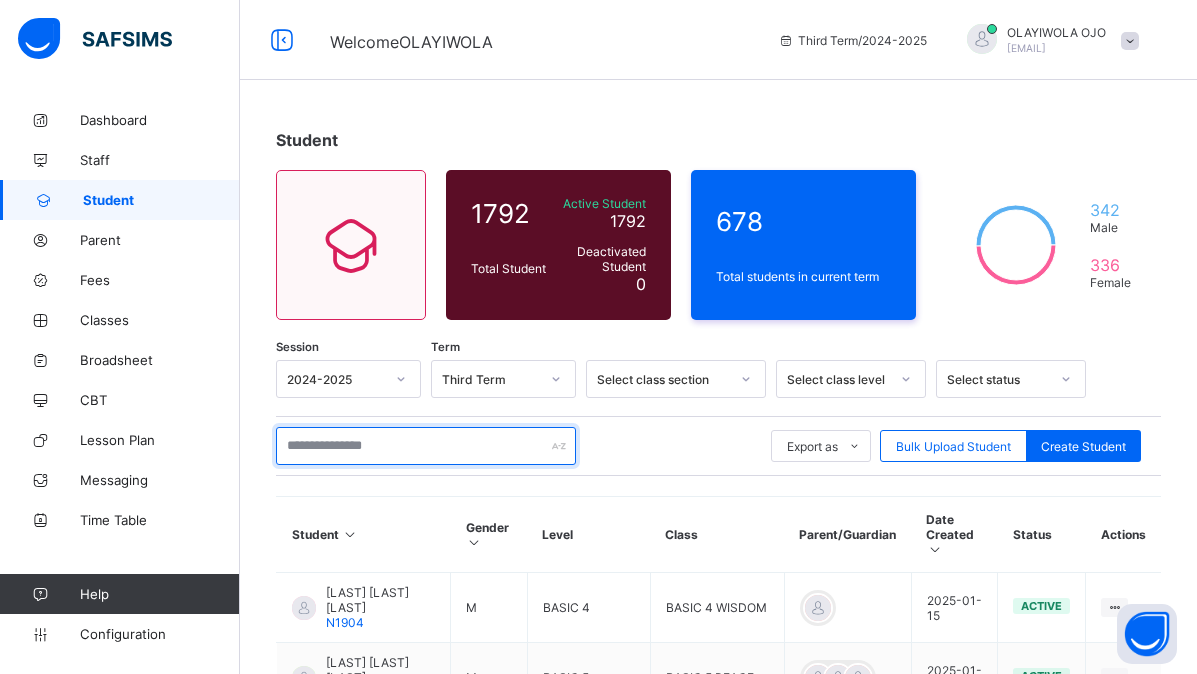 click at bounding box center (426, 446) 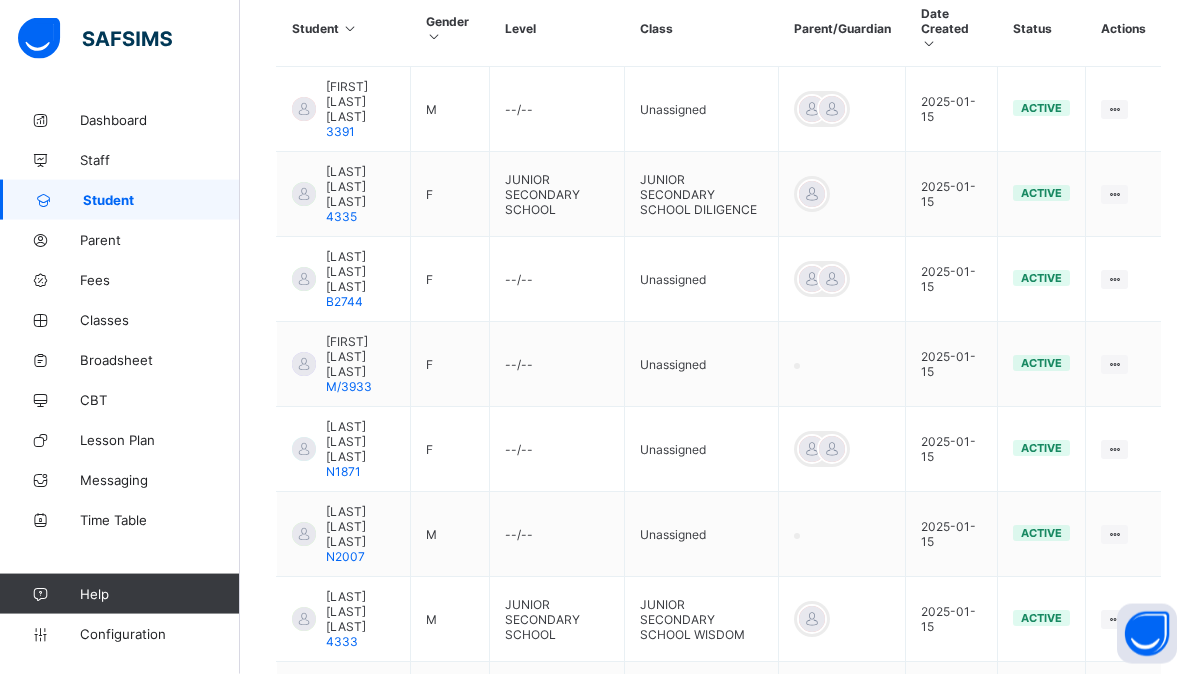 scroll, scrollTop: 510, scrollLeft: 0, axis: vertical 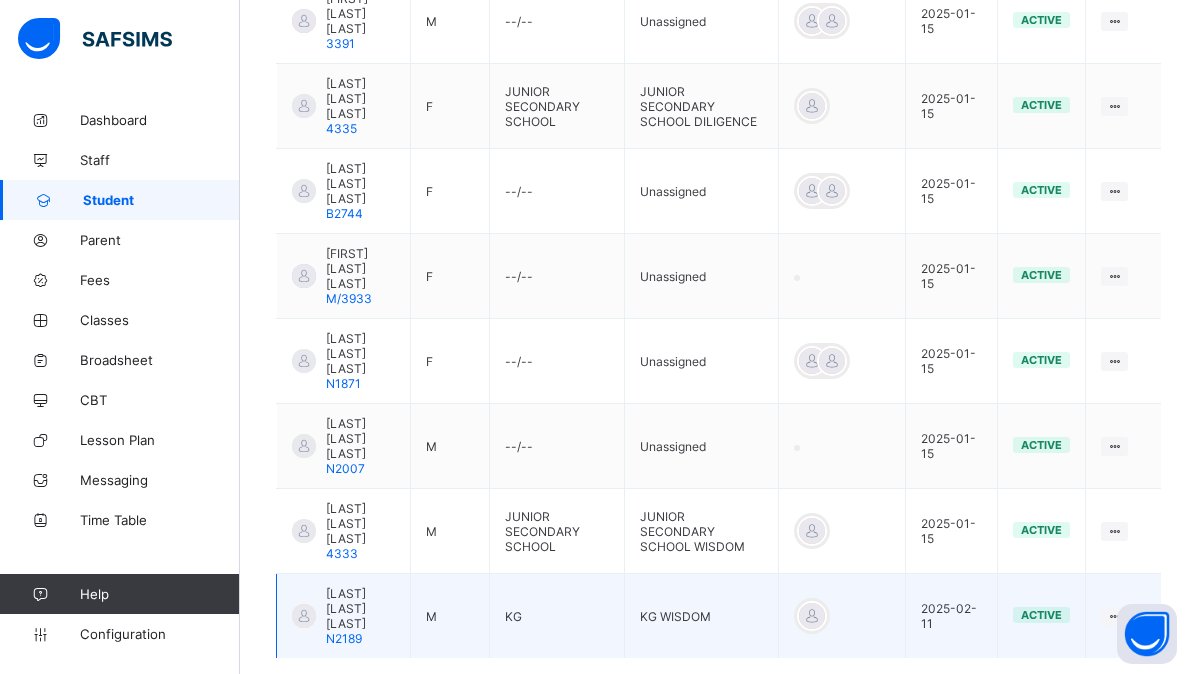 type on "****" 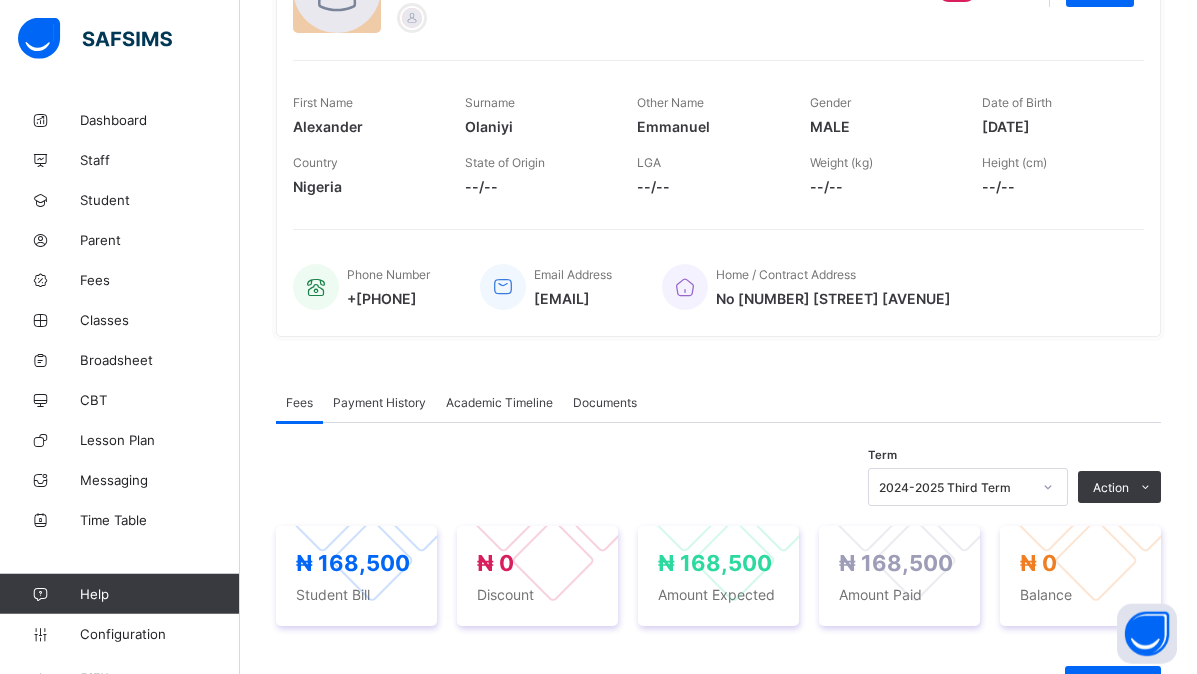 scroll, scrollTop: 205, scrollLeft: 0, axis: vertical 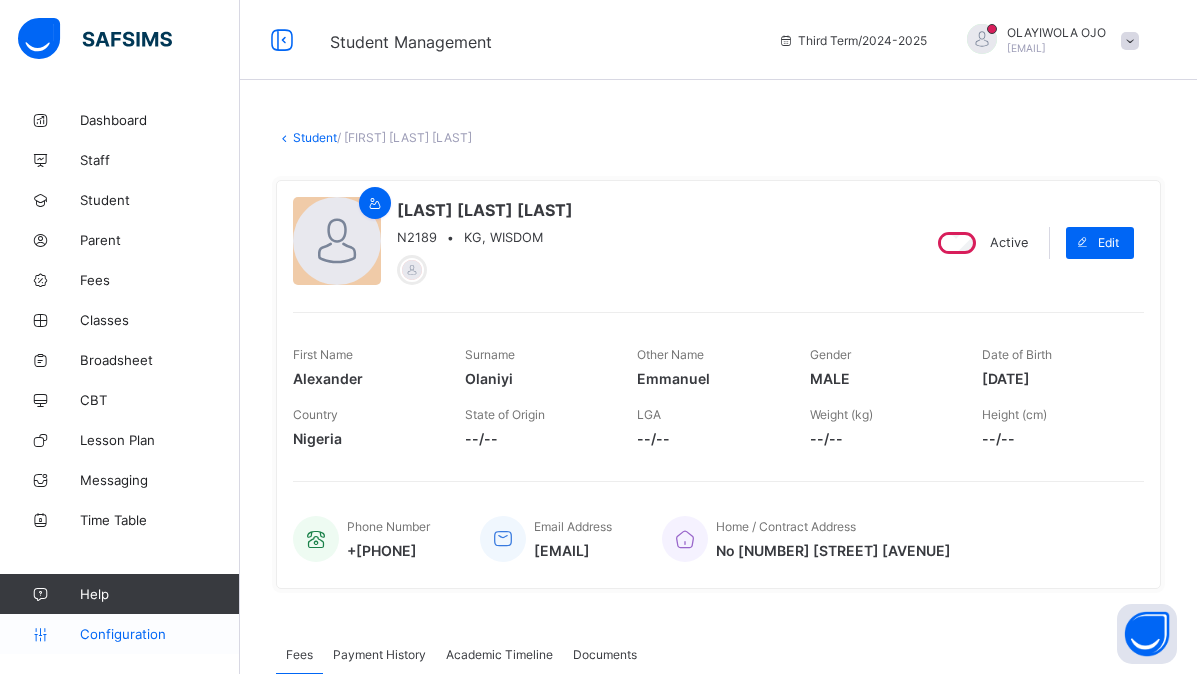 click on "Configuration" at bounding box center (159, 634) 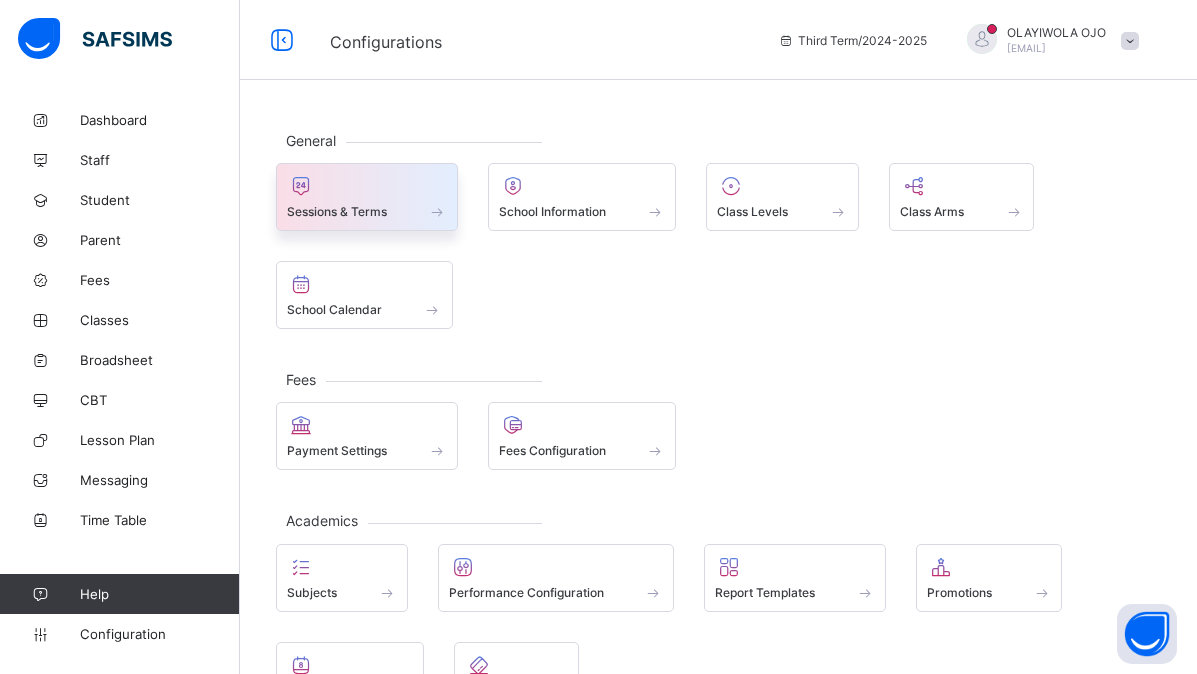 click on "Sessions & Terms" at bounding box center [337, 211] 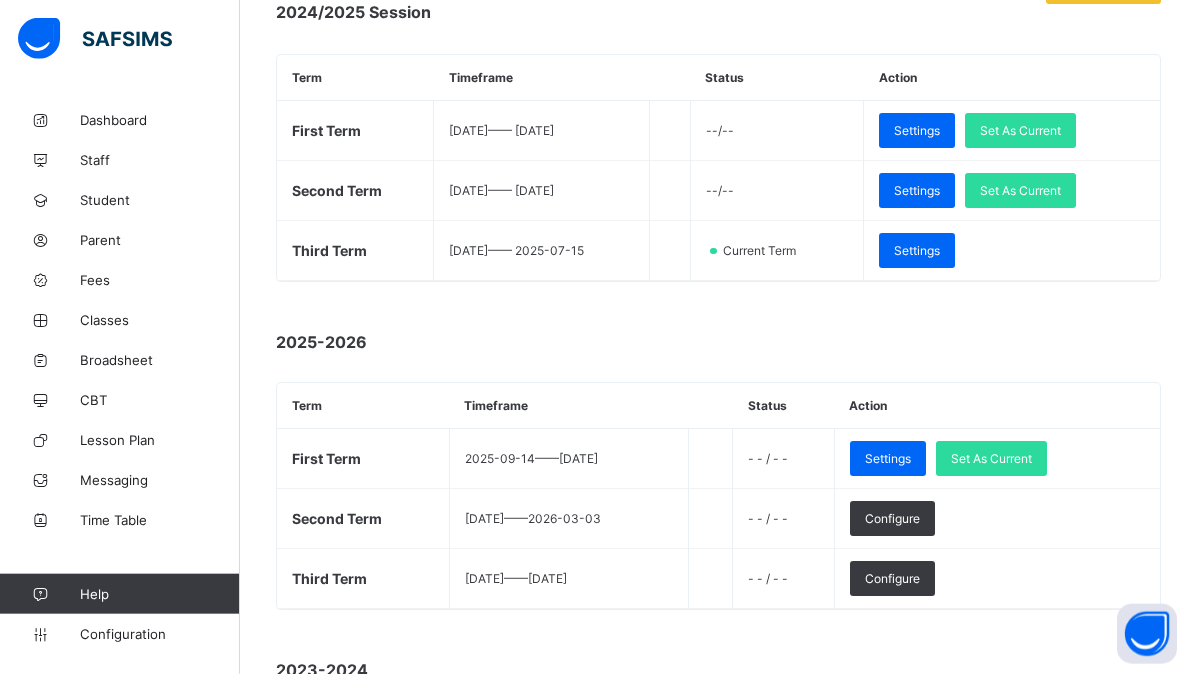 scroll, scrollTop: 306, scrollLeft: 0, axis: vertical 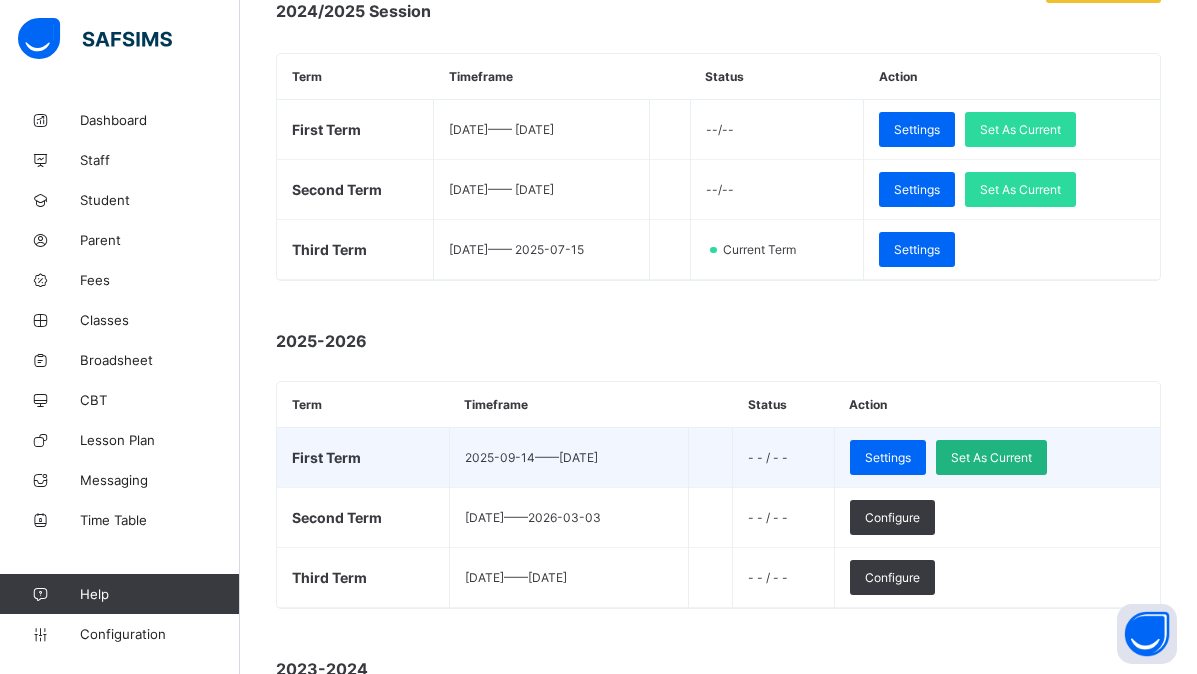 click on "Set As Current" at bounding box center [991, 457] 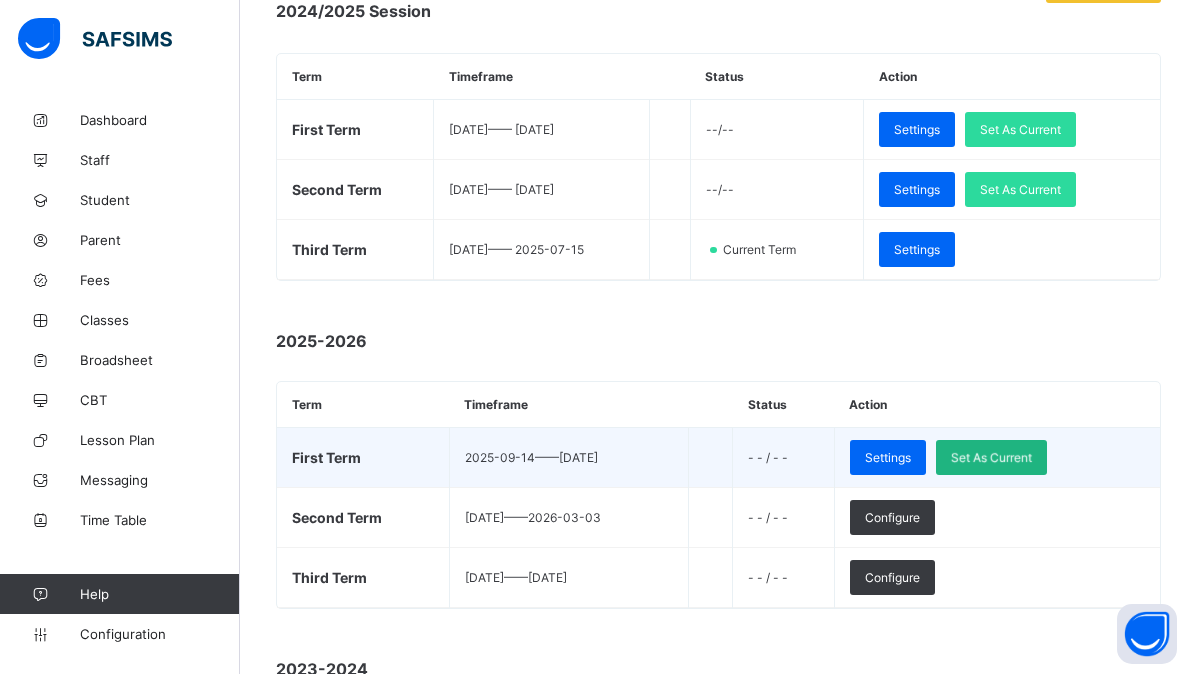 scroll, scrollTop: 0, scrollLeft: 0, axis: both 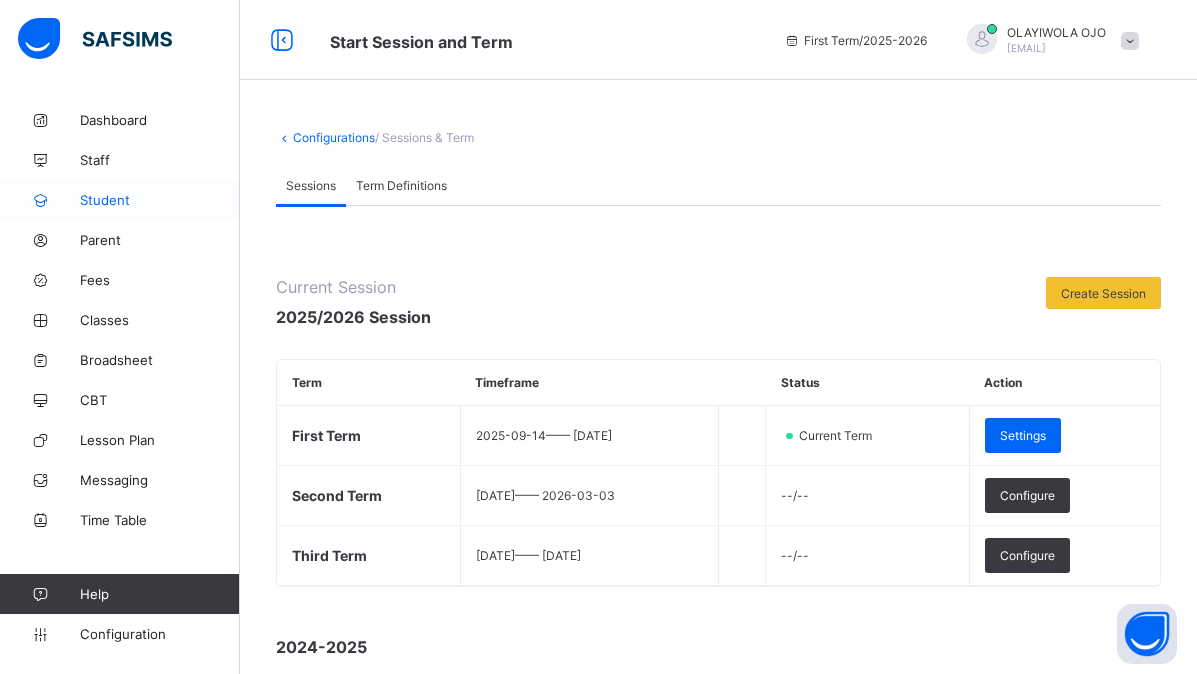 click on "Student" at bounding box center [160, 200] 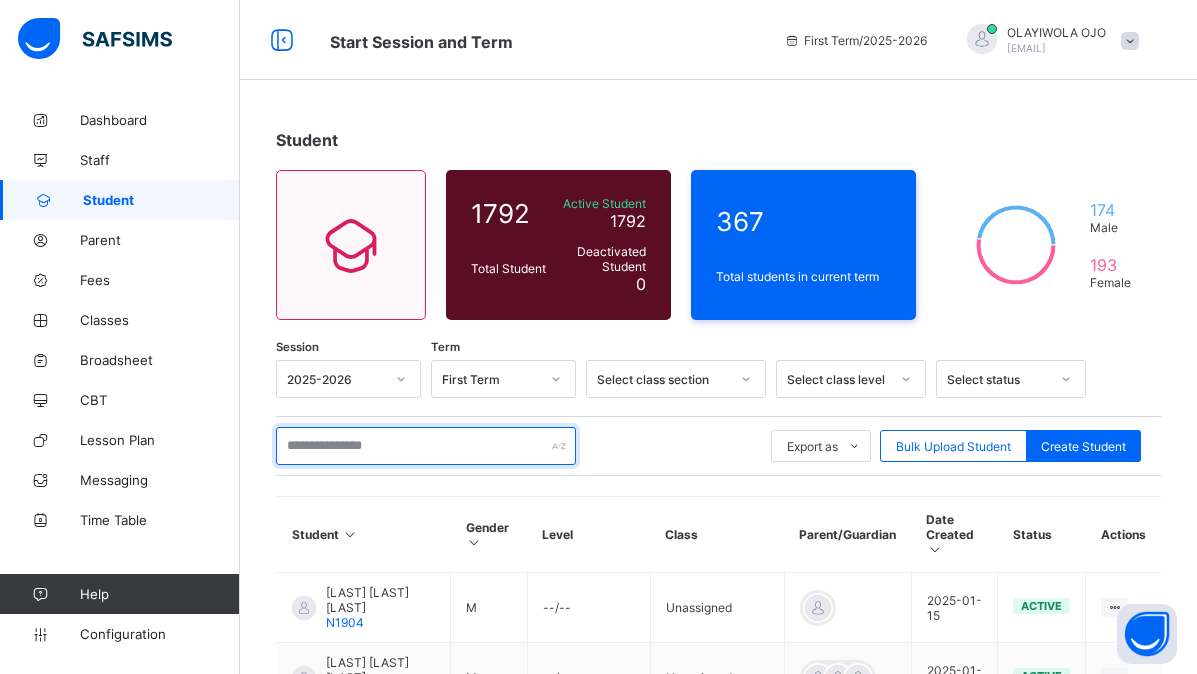 click at bounding box center (426, 446) 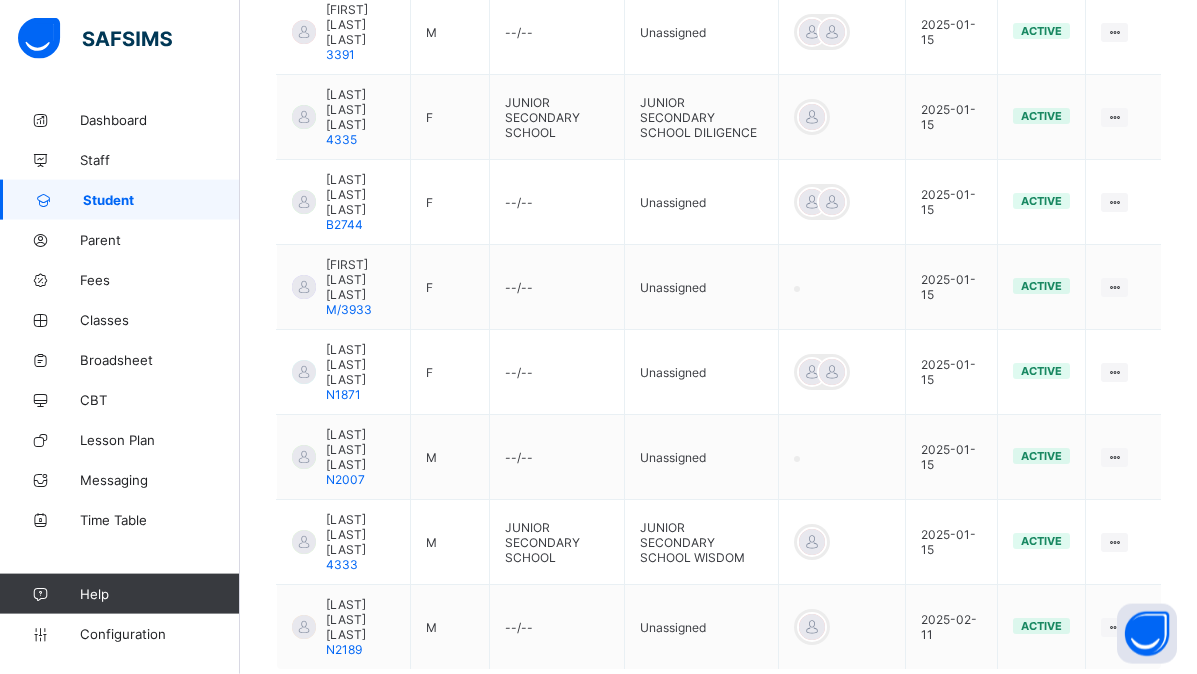 scroll, scrollTop: 594, scrollLeft: 0, axis: vertical 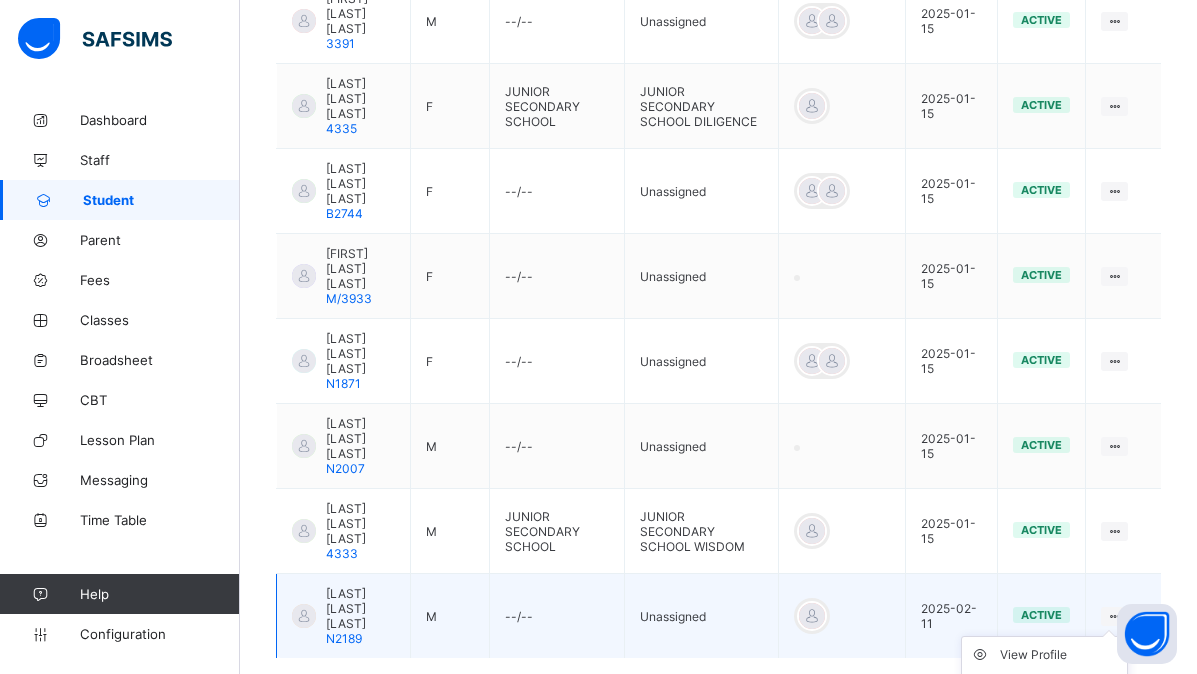 type on "****" 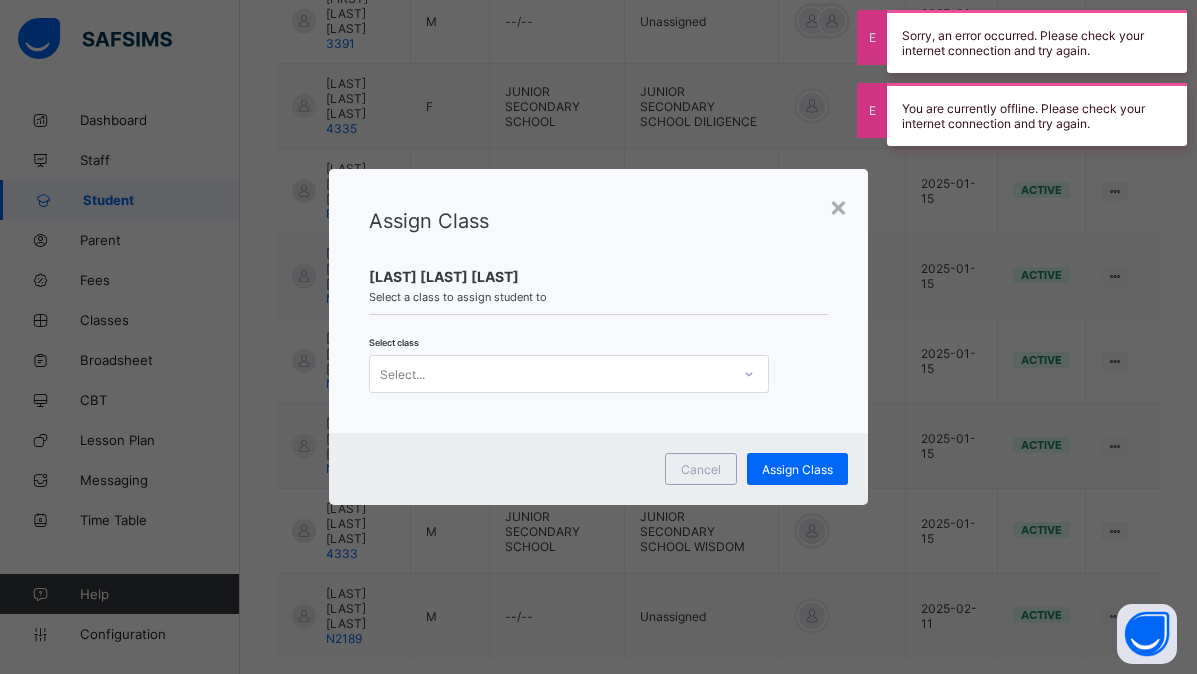 click on "Select..." at bounding box center [550, 374] 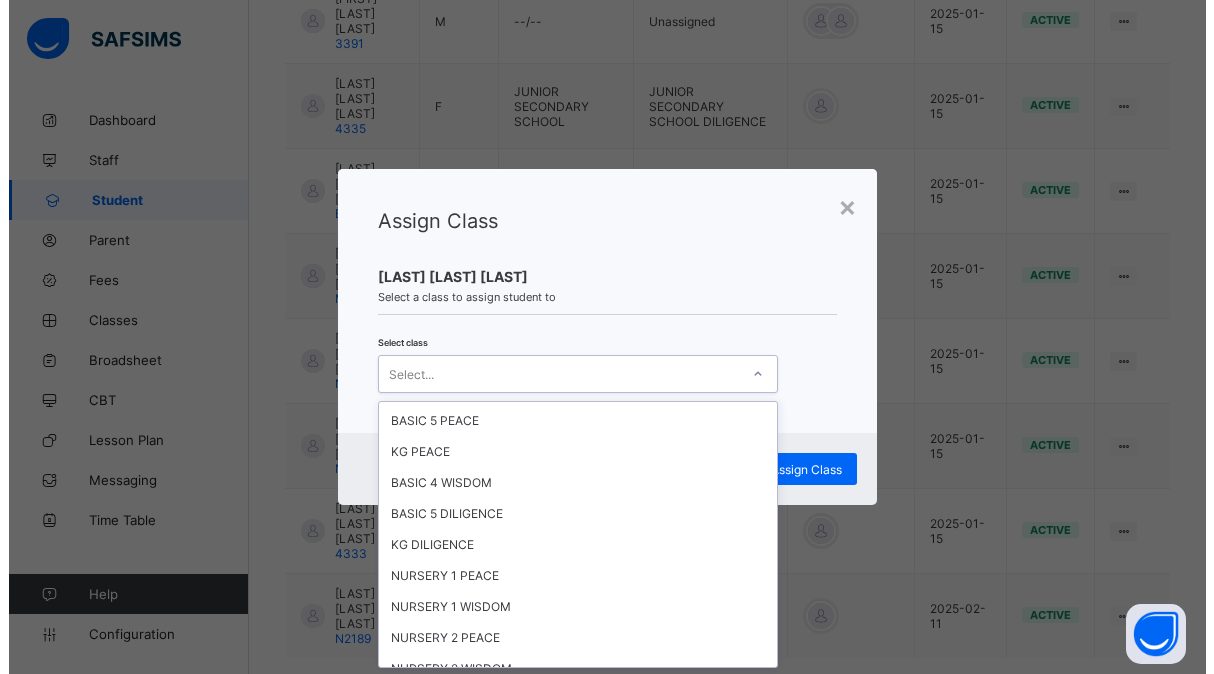 scroll, scrollTop: 945, scrollLeft: 0, axis: vertical 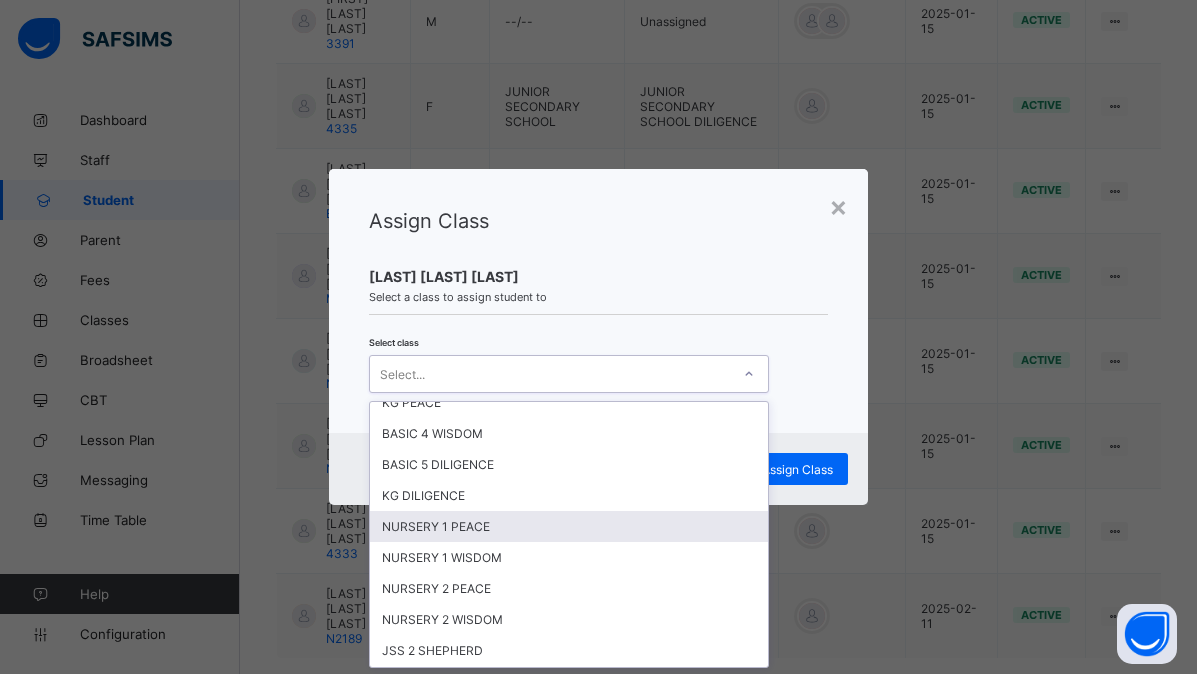 click on "NURSERY 1 PEACE" at bounding box center [569, 526] 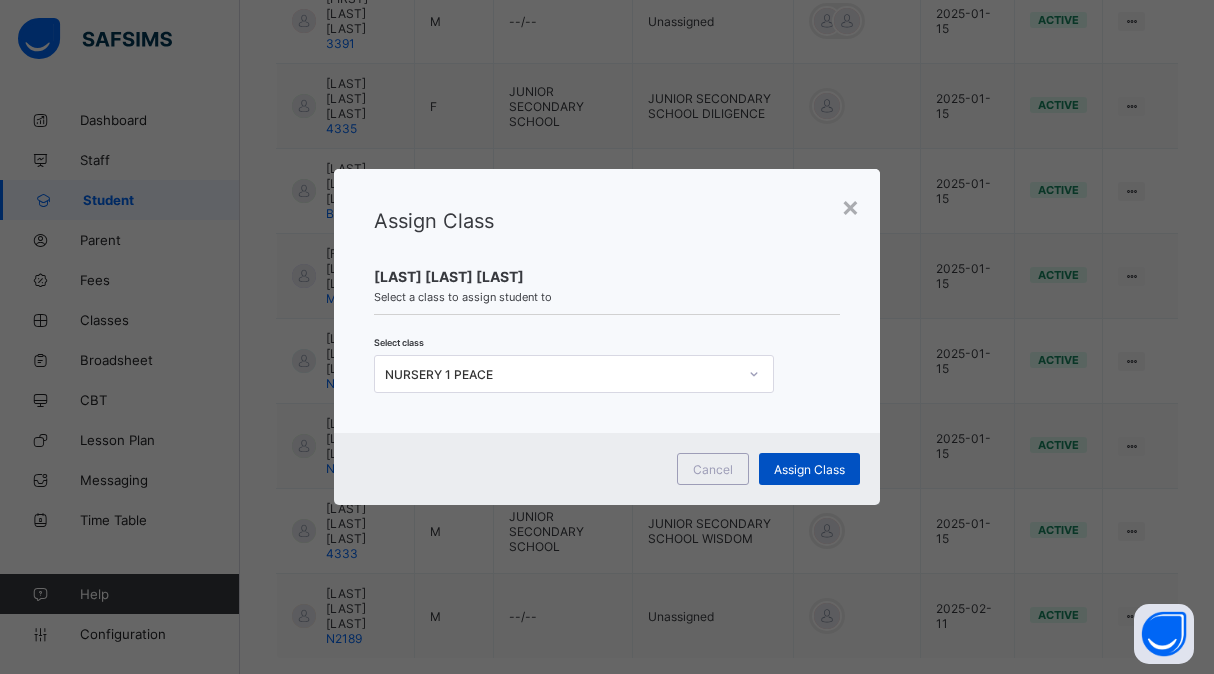 click on "Assign Class" at bounding box center [809, 469] 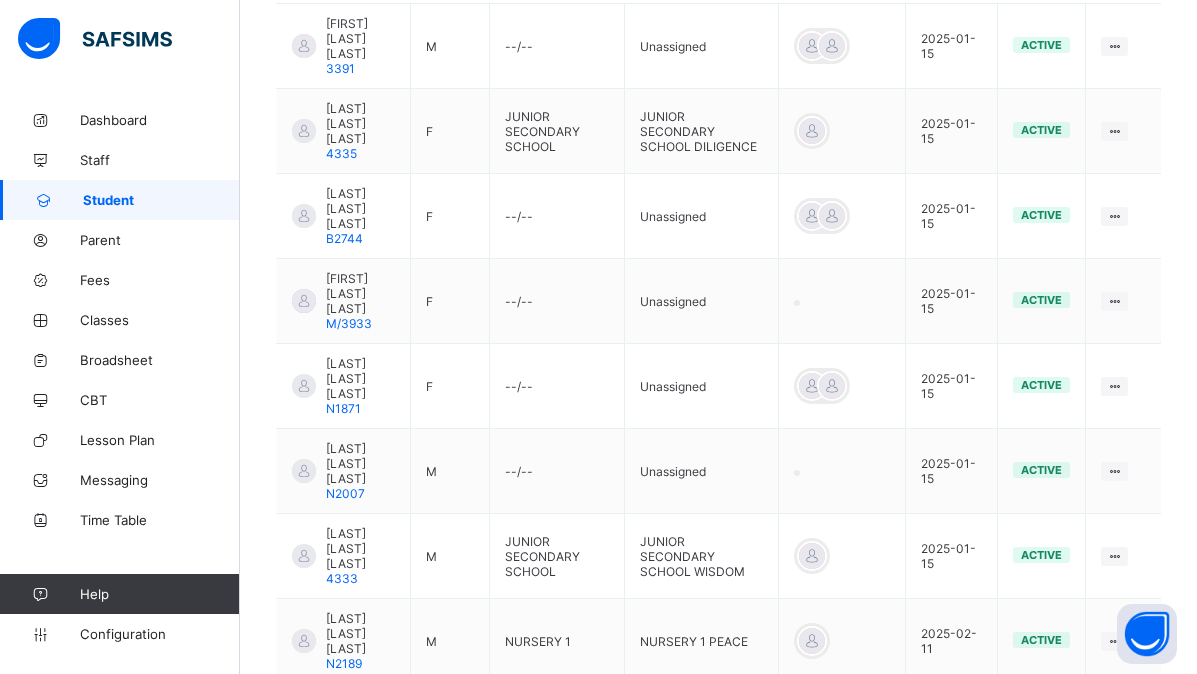 scroll, scrollTop: 594, scrollLeft: 0, axis: vertical 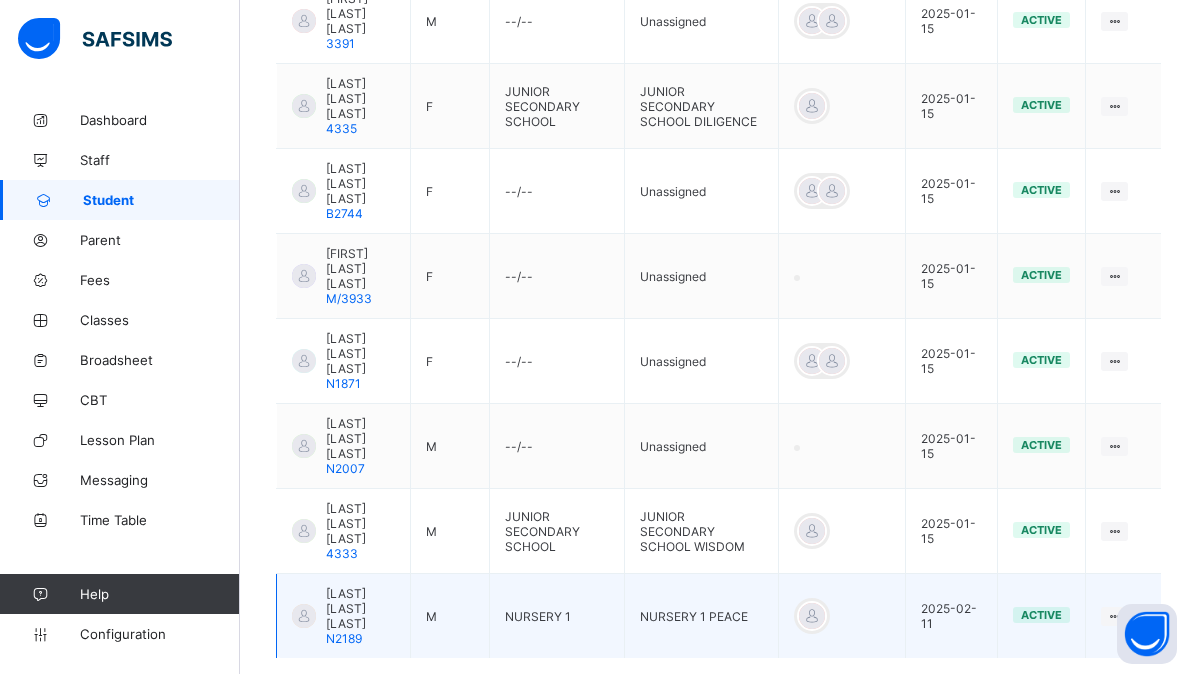 click on "[LAST] [LAST] [LAST]" at bounding box center (360, 608) 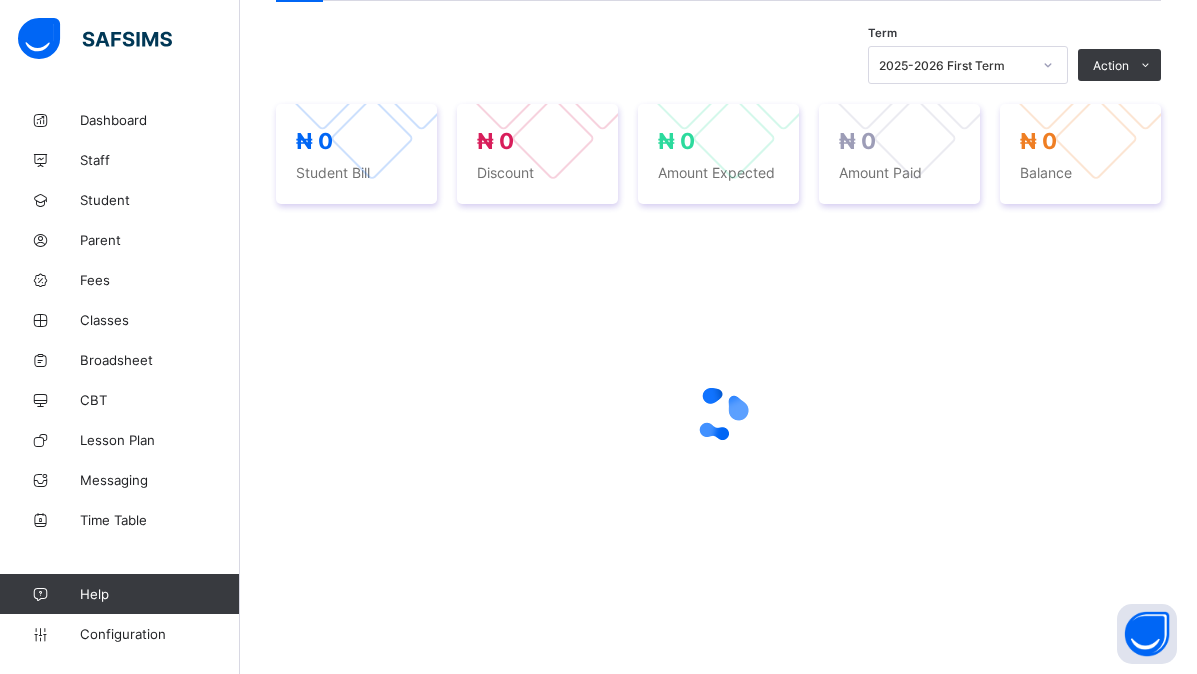 scroll, scrollTop: 674, scrollLeft: 0, axis: vertical 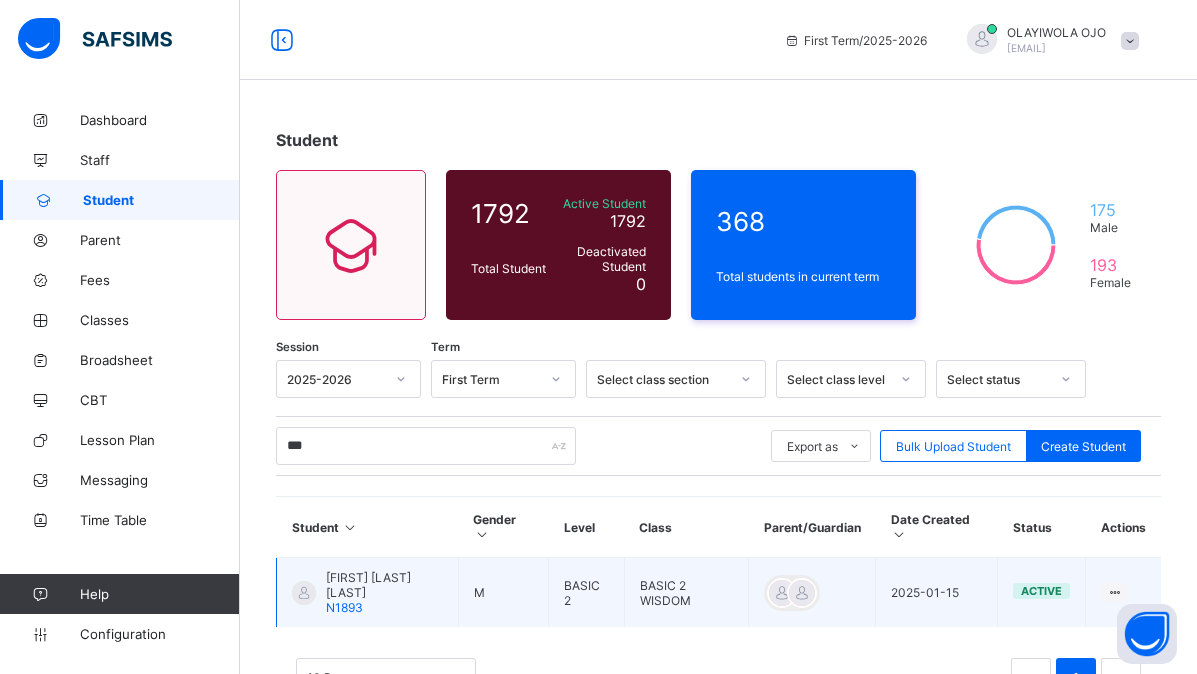 type on "***" 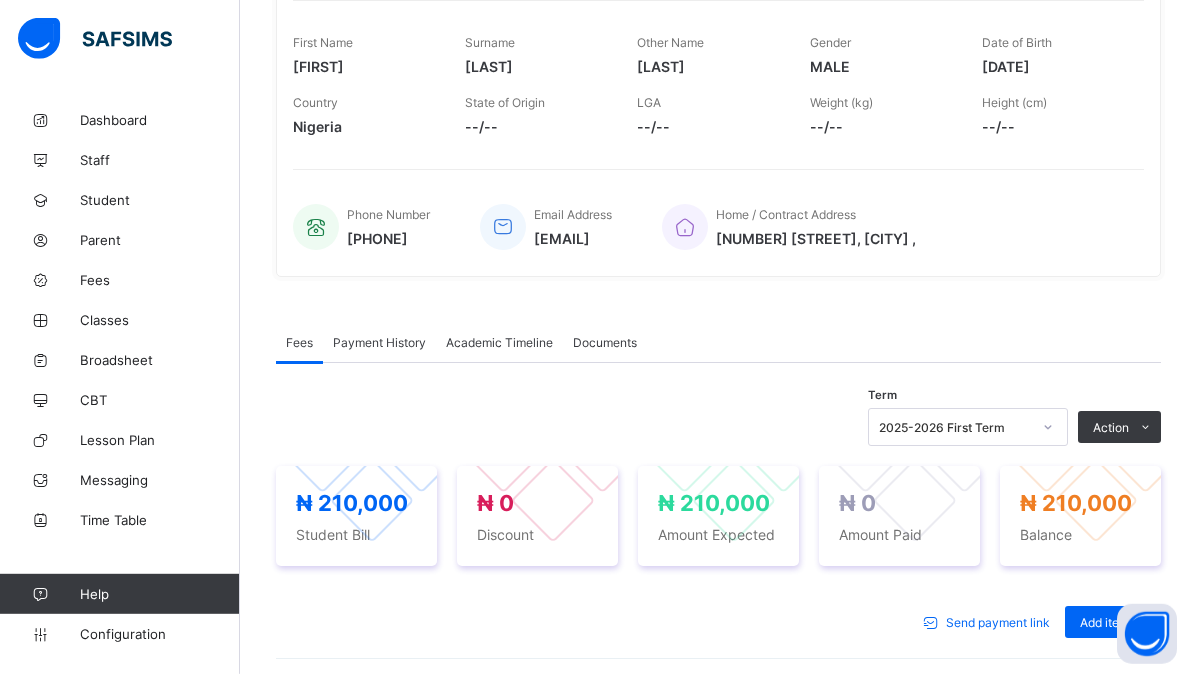 scroll, scrollTop: 357, scrollLeft: 0, axis: vertical 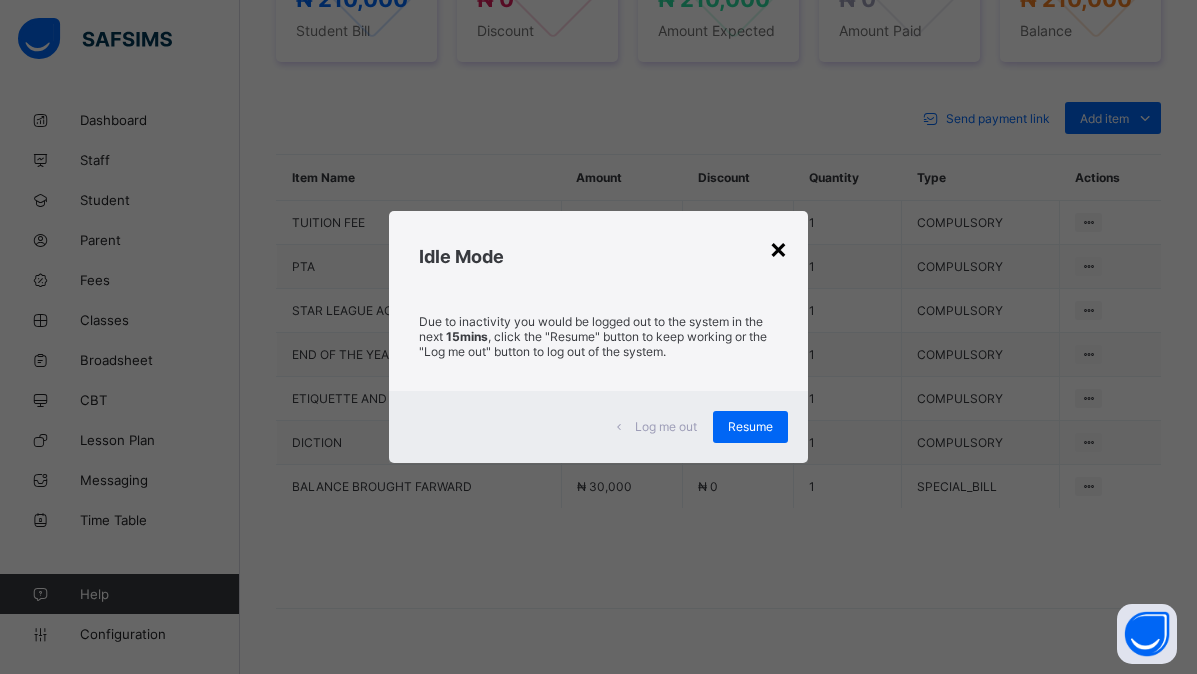 click on "×" at bounding box center [778, 248] 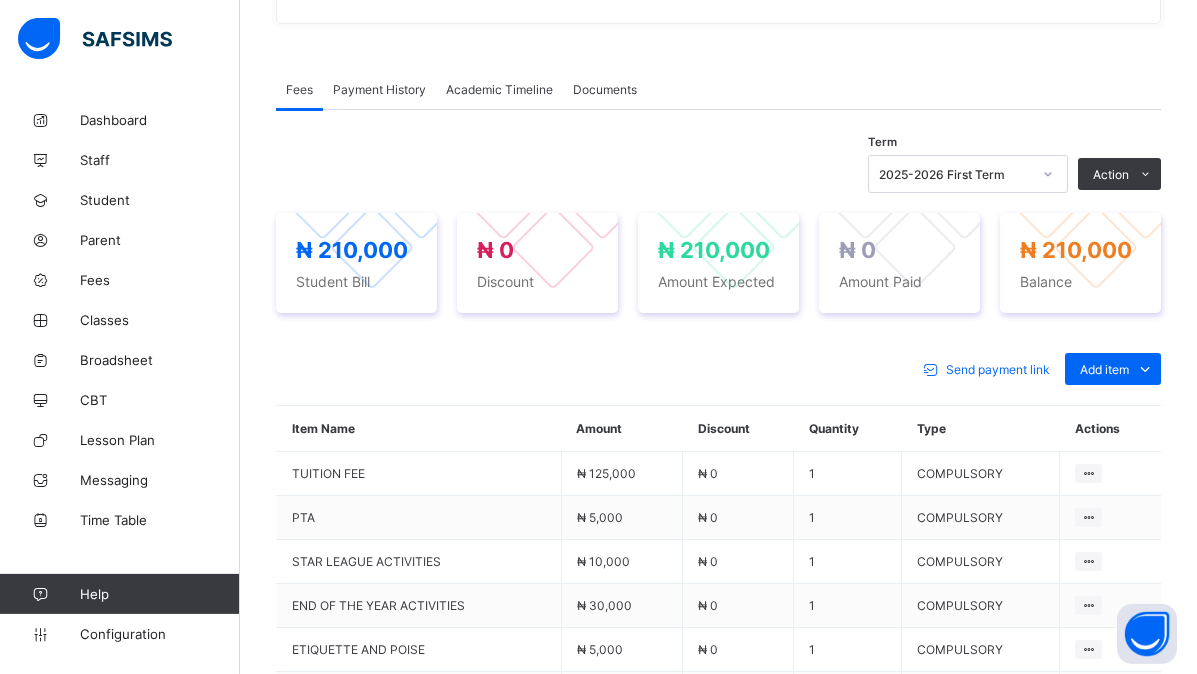 scroll, scrollTop: 561, scrollLeft: 0, axis: vertical 